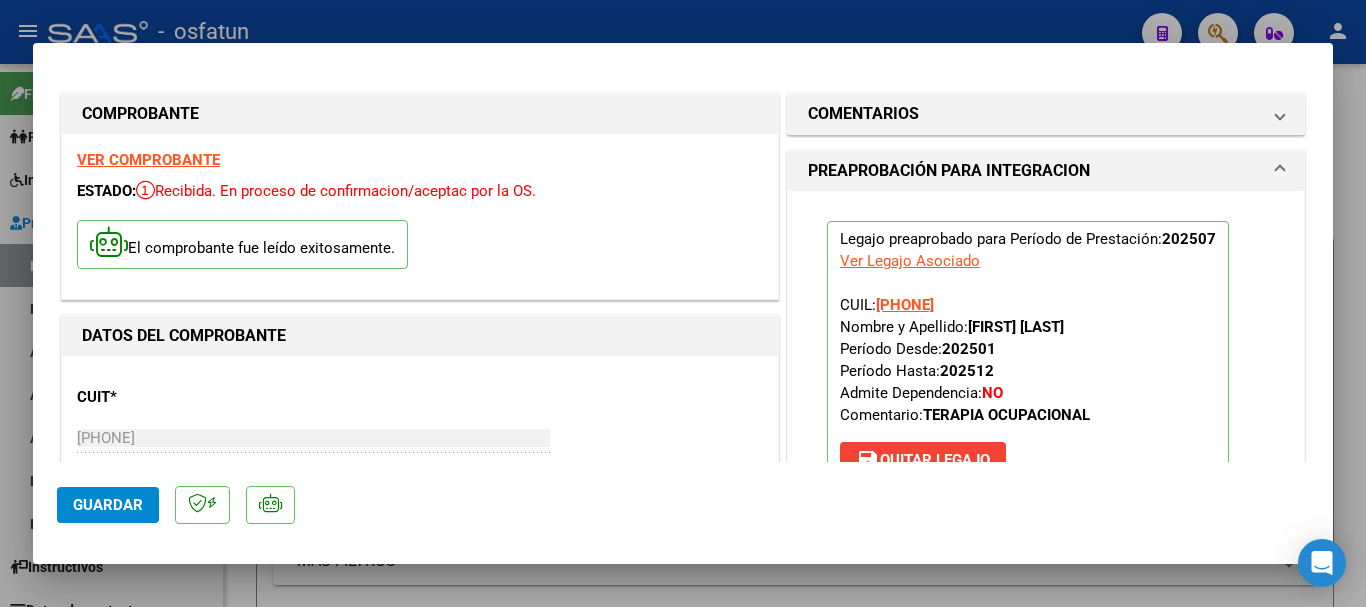 scroll, scrollTop: 0, scrollLeft: 0, axis: both 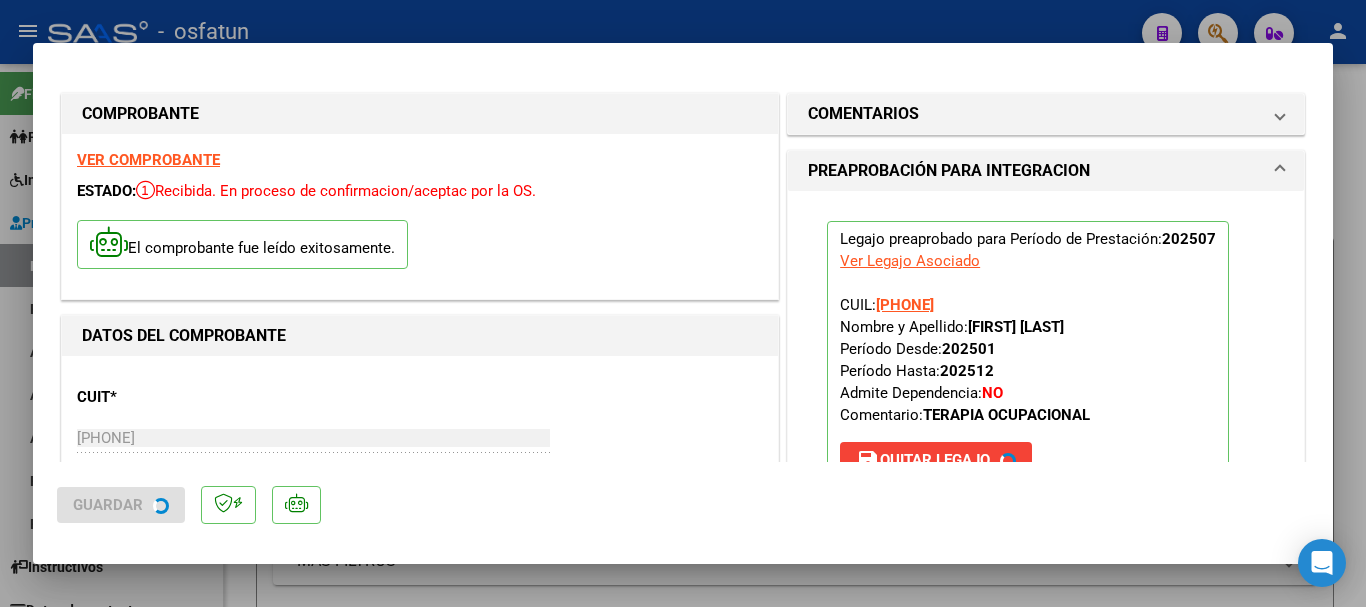 type 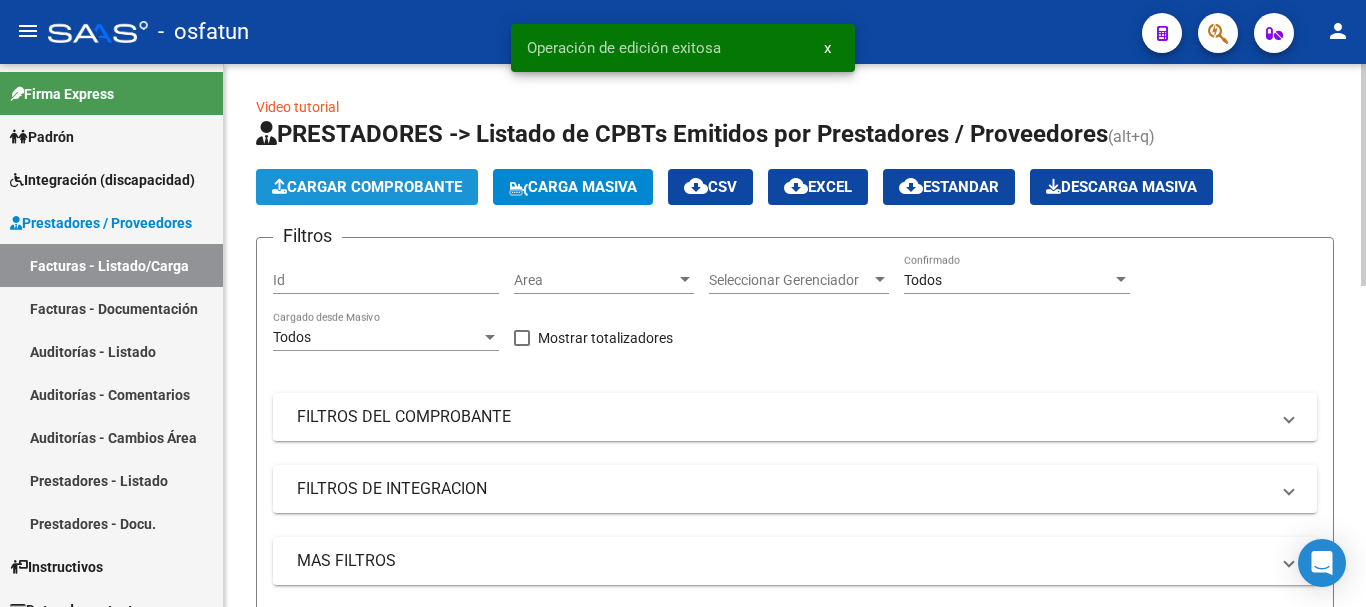 click on "Cargar Comprobante" 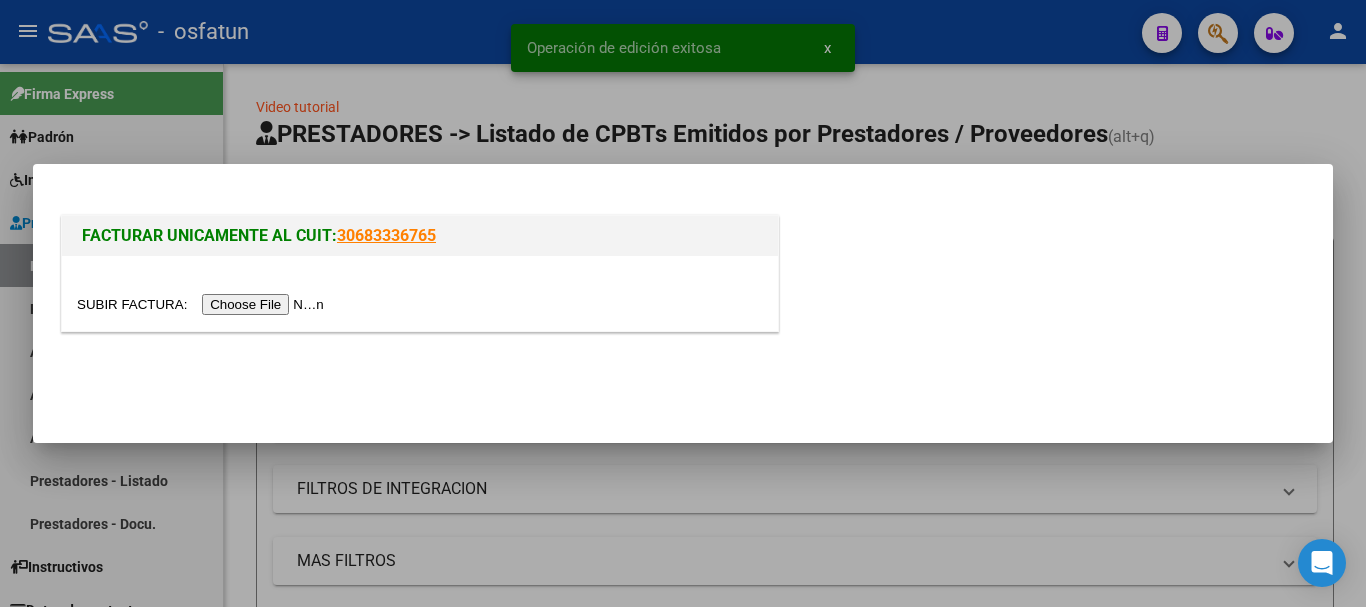 click at bounding box center (203, 304) 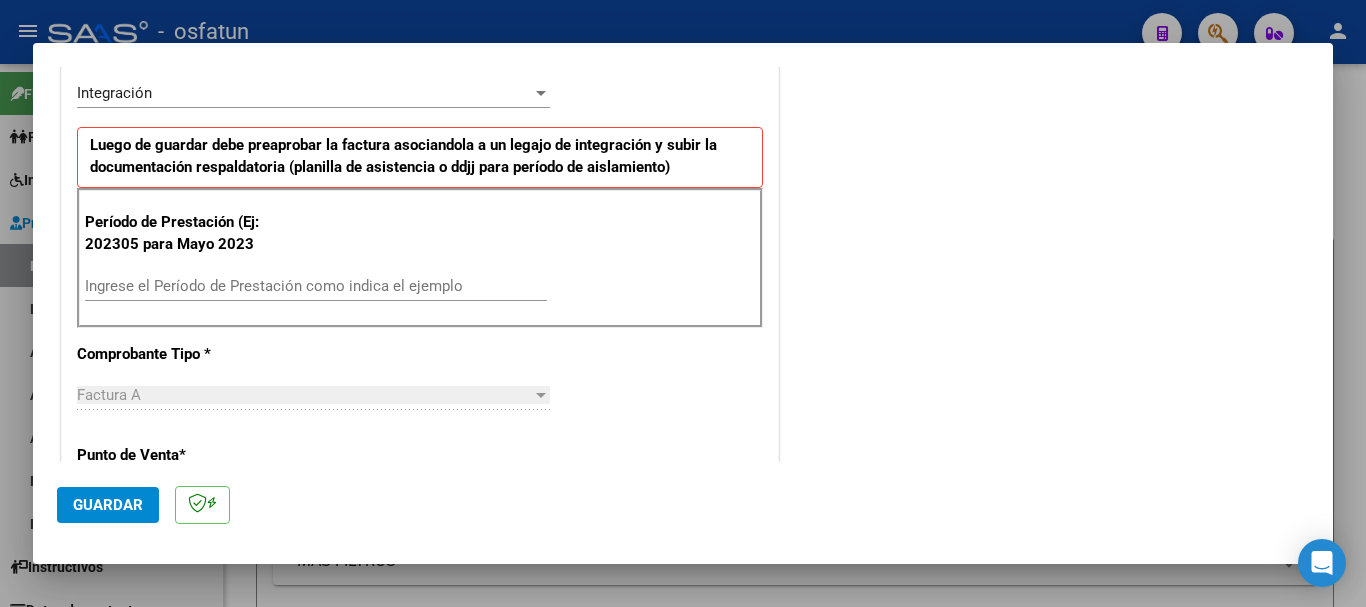 scroll, scrollTop: 500, scrollLeft: 0, axis: vertical 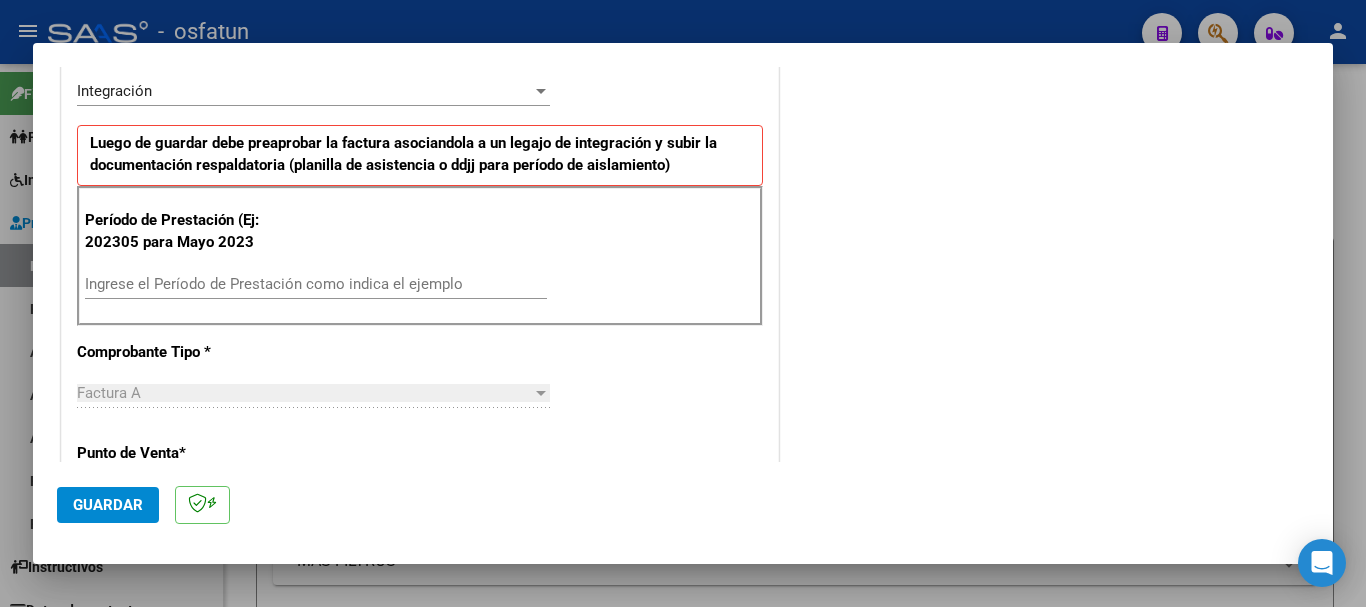 click on "Ingrese el Período de Prestación como indica el ejemplo" at bounding box center [316, 284] 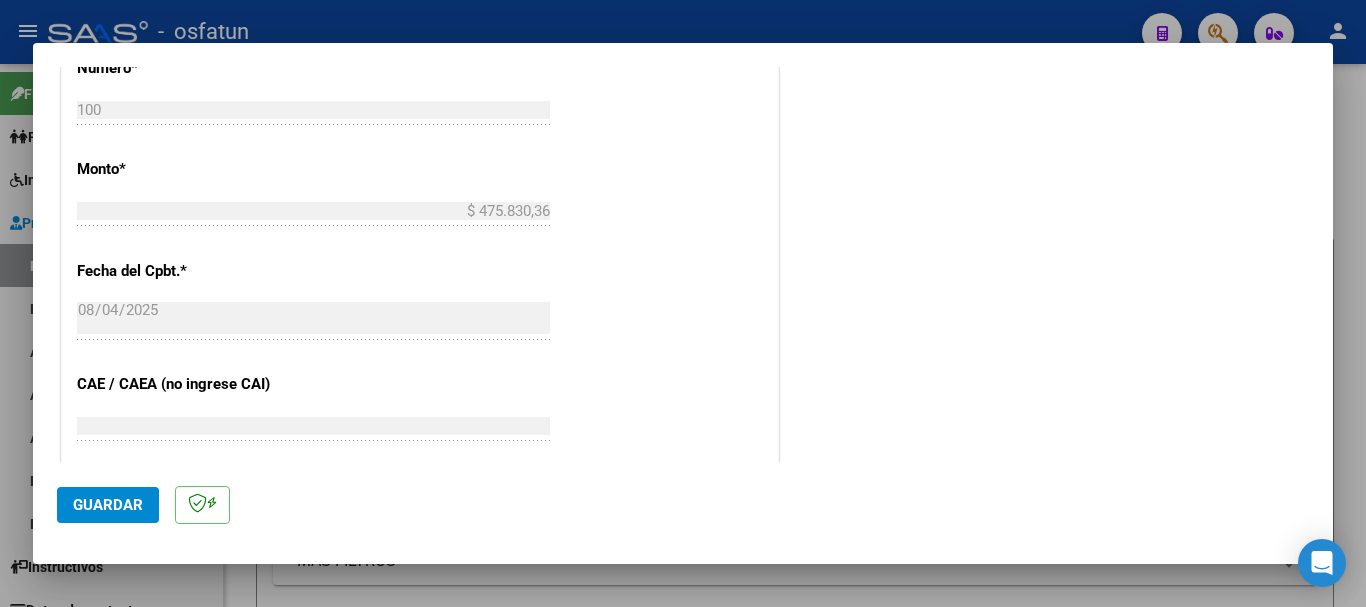 scroll, scrollTop: 1100, scrollLeft: 0, axis: vertical 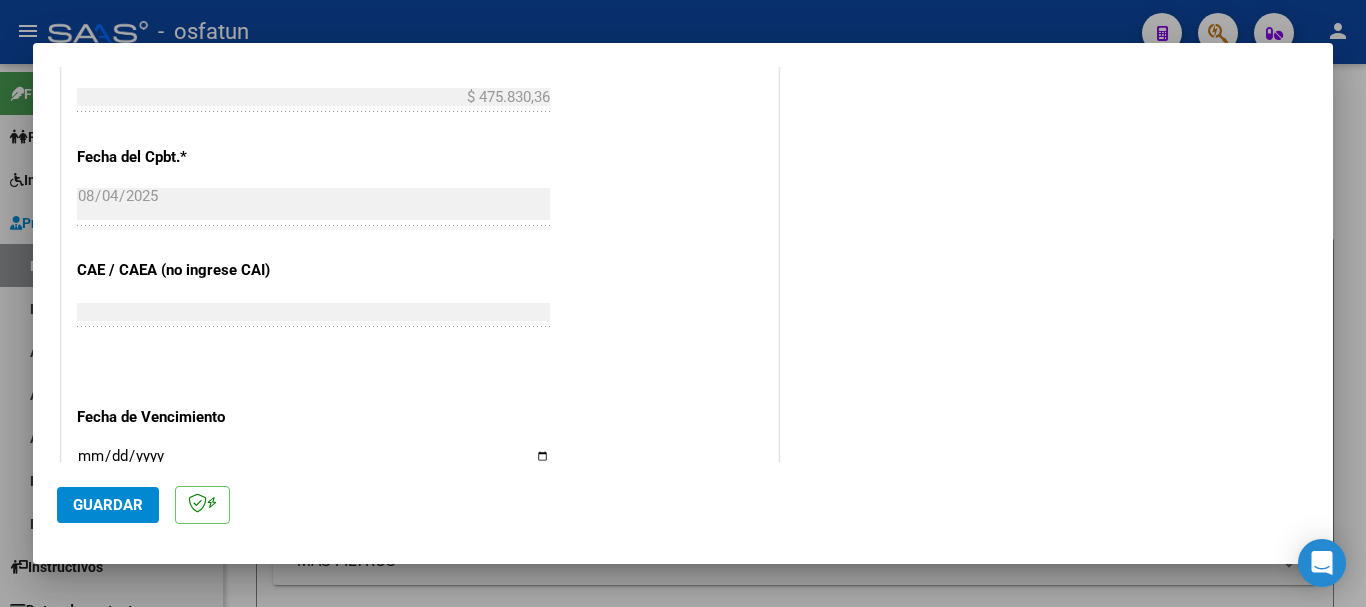 type on "202507" 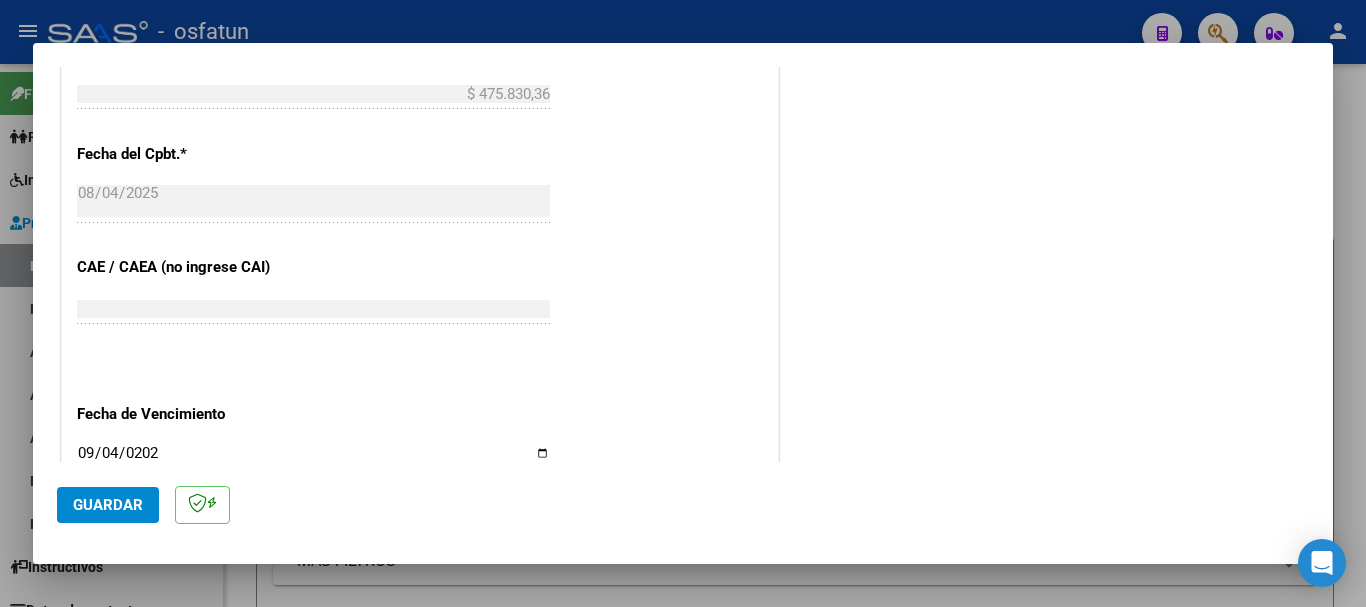 type on "2025-09-04" 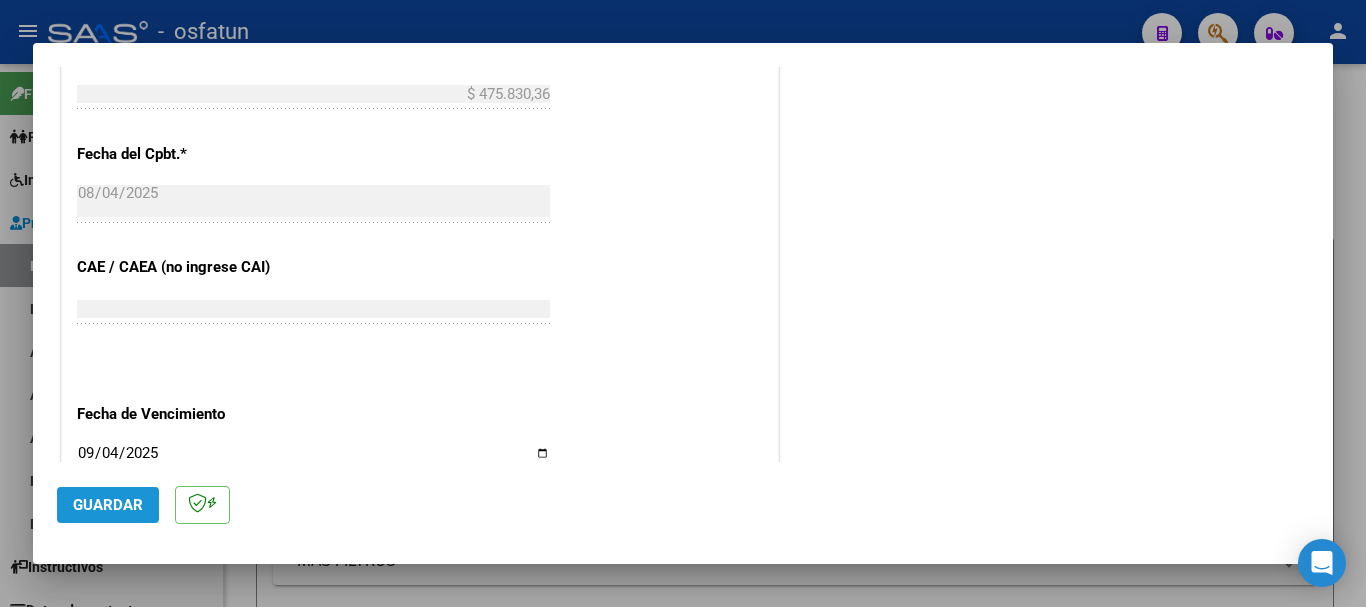 click on "Guardar" 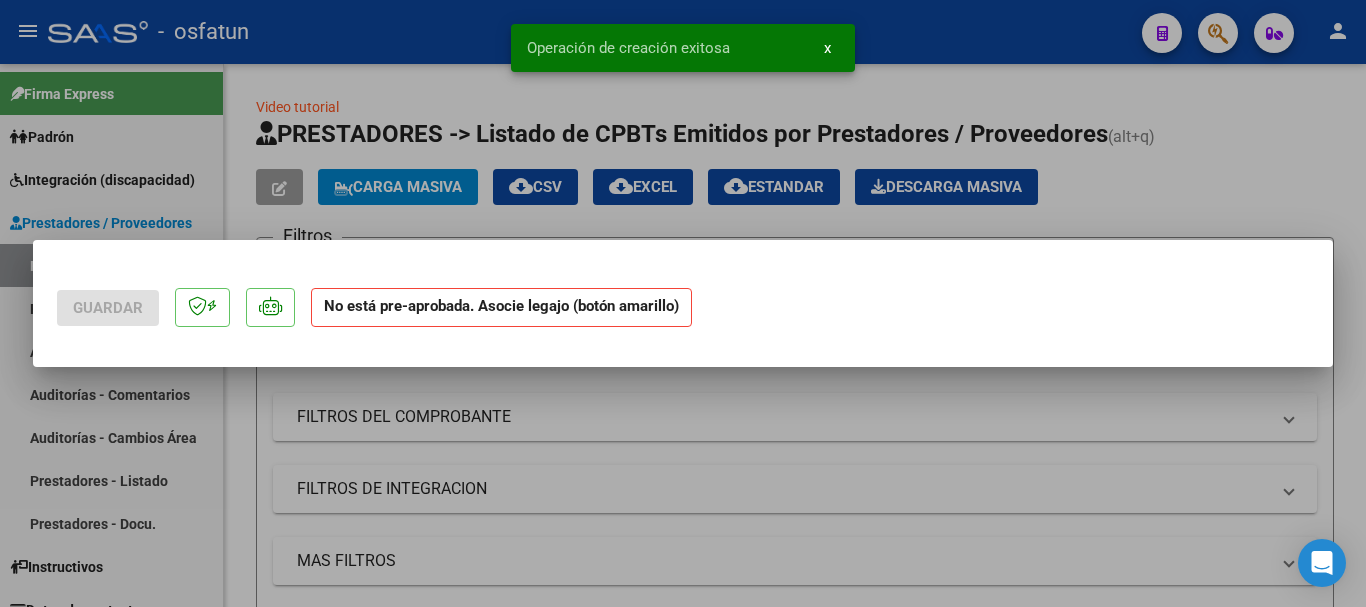 scroll, scrollTop: 0, scrollLeft: 0, axis: both 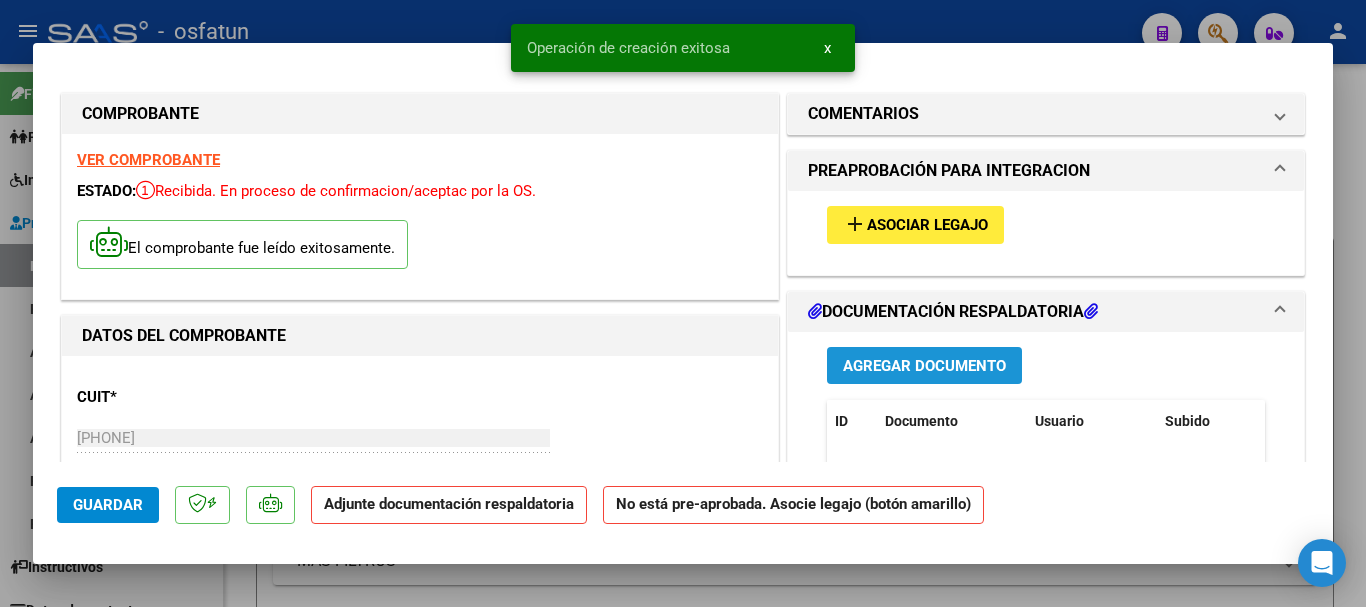 click on "Agregar Documento" at bounding box center (924, 366) 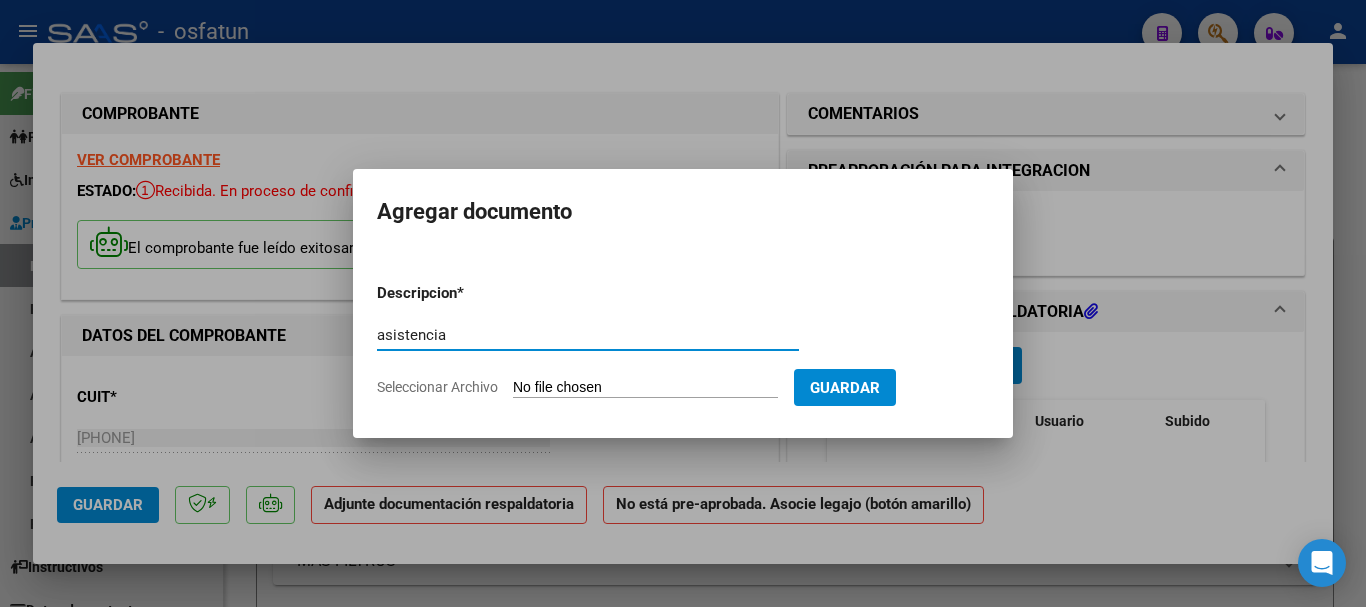 type on "asistencia" 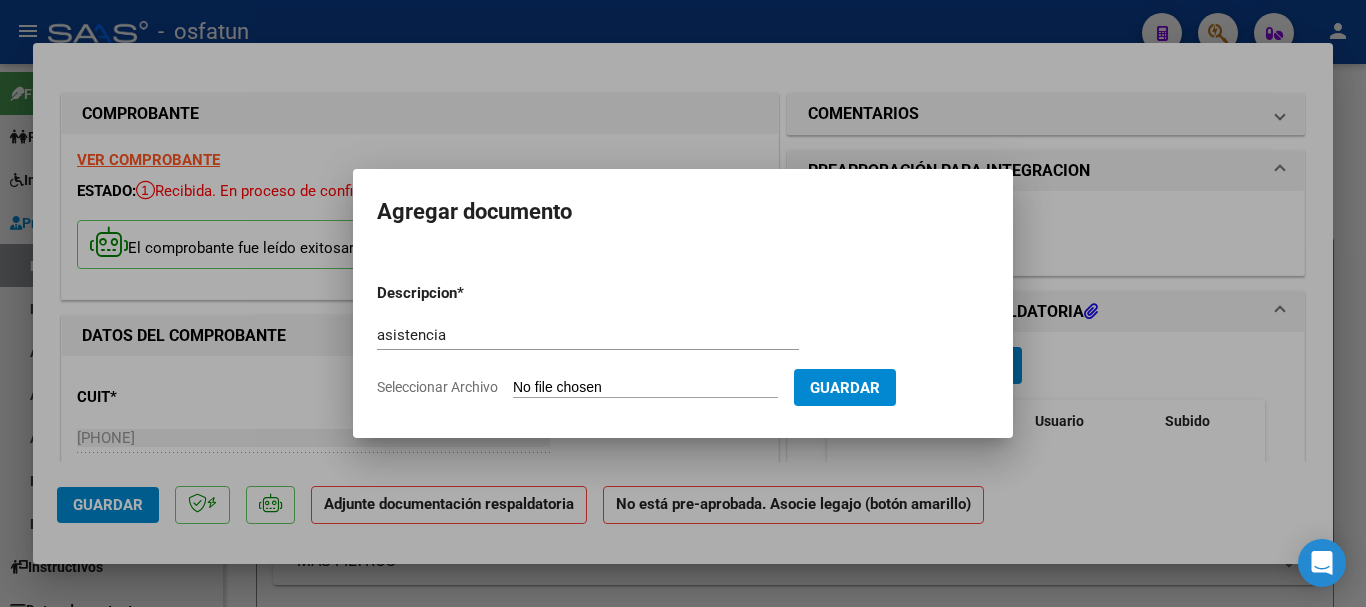 click on "Seleccionar Archivo" at bounding box center (645, 388) 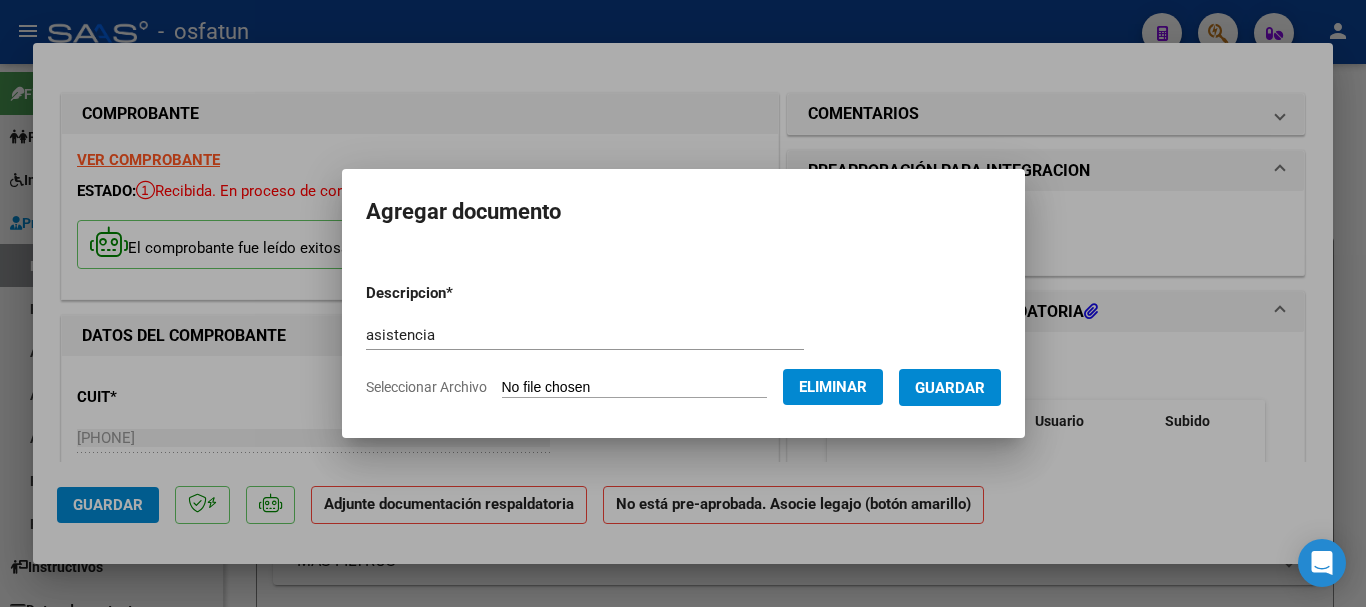 click on "Guardar" at bounding box center [950, 388] 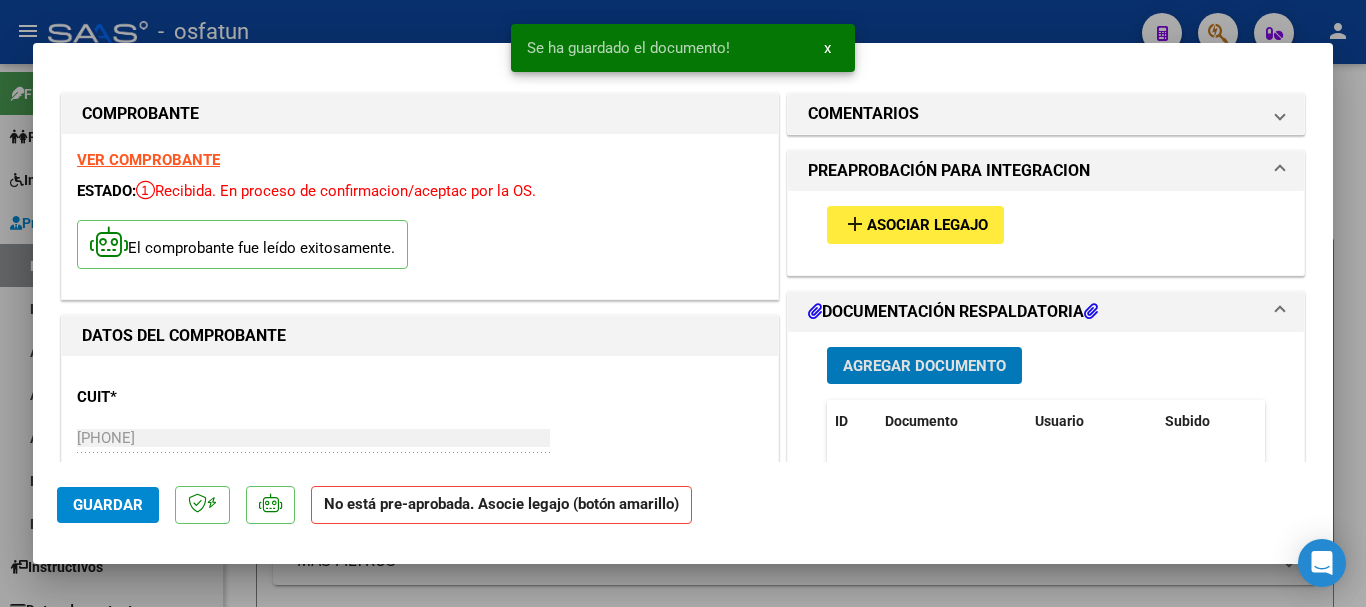 click on "Asociar Legajo" at bounding box center (927, 226) 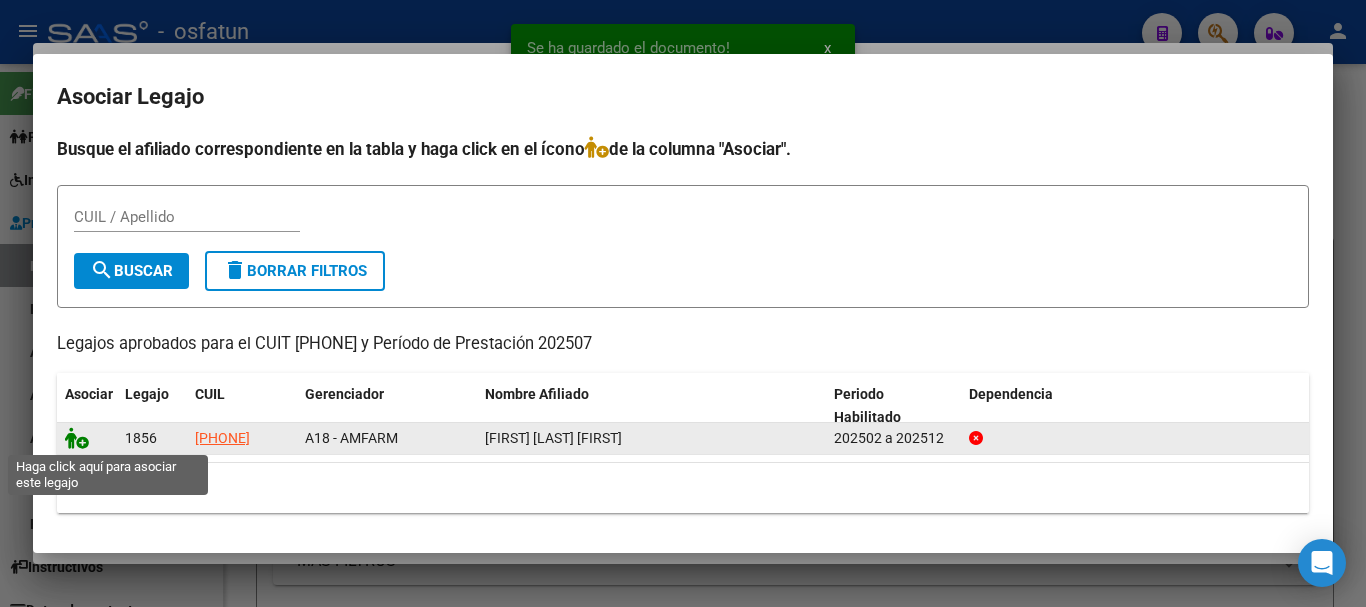 click 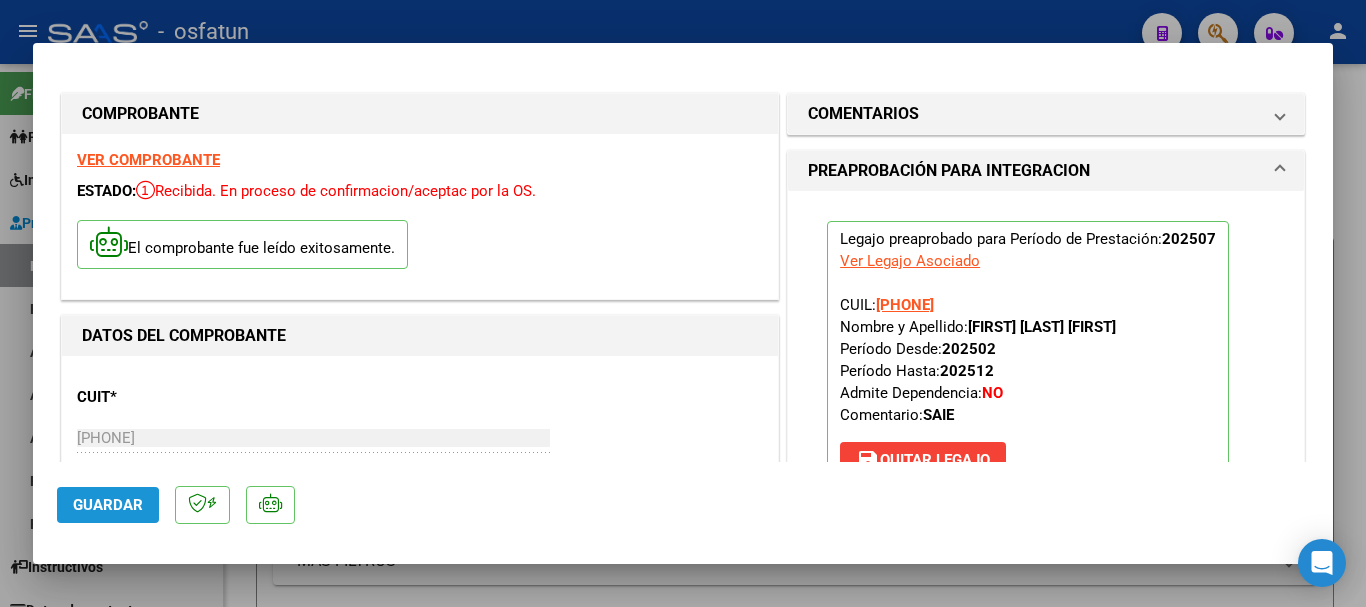 click on "Guardar" 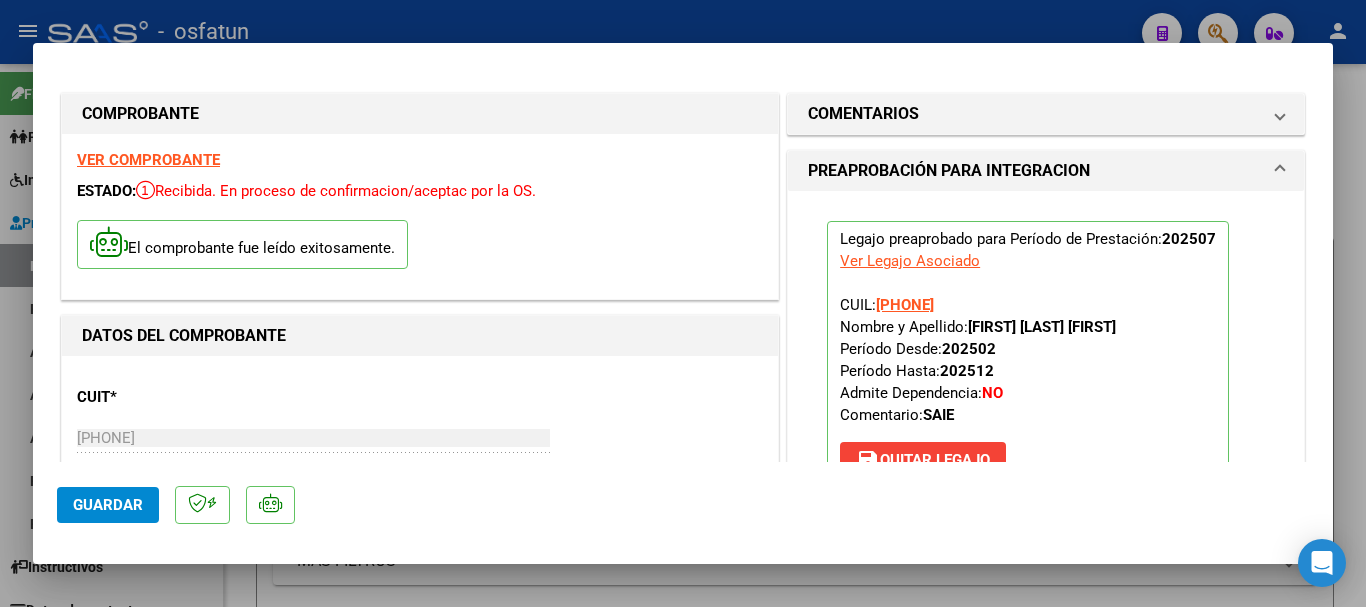 click on "Guardar" 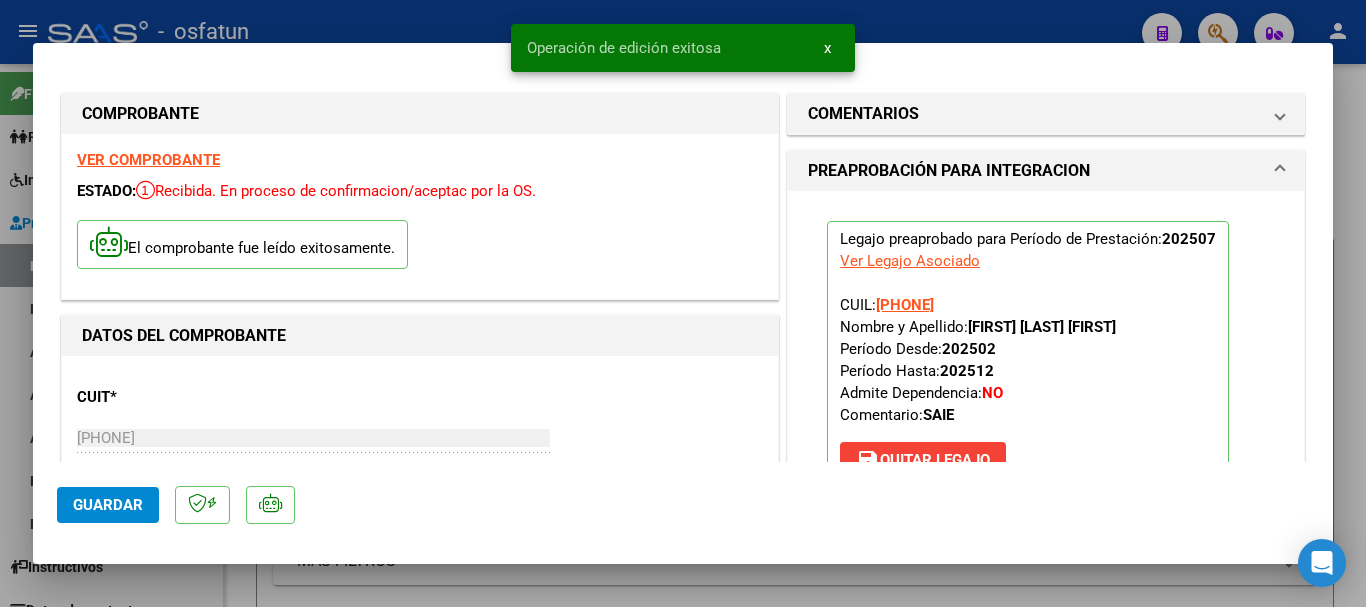 type 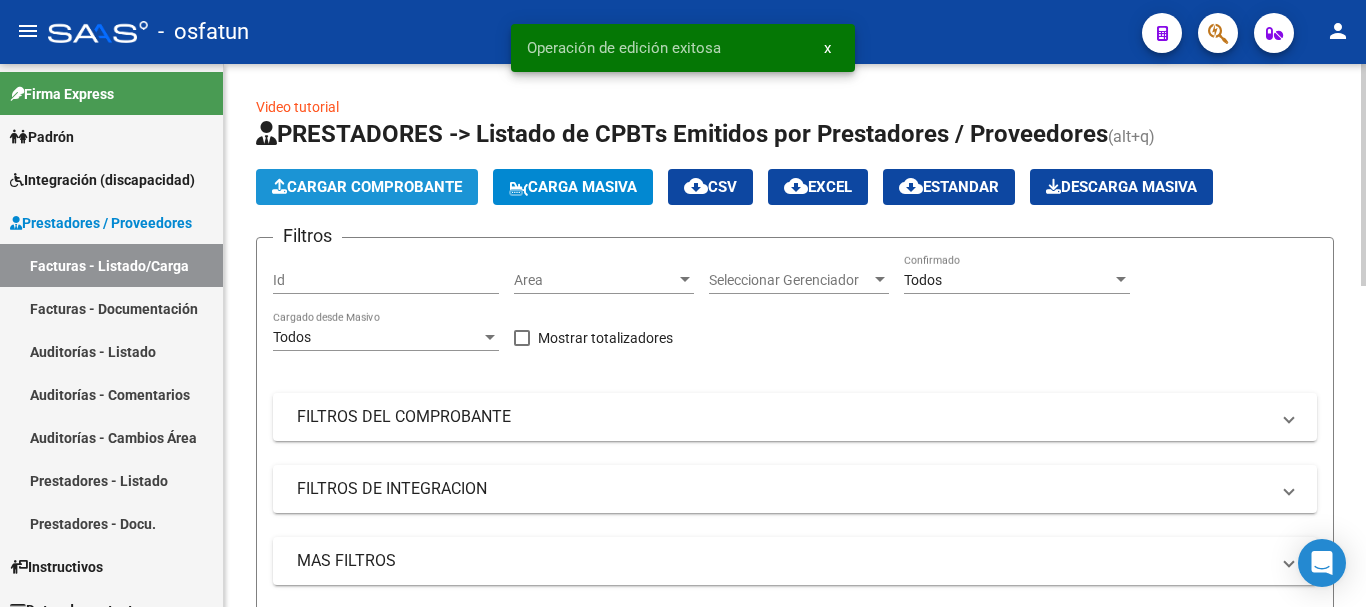 click on "Cargar Comprobante" 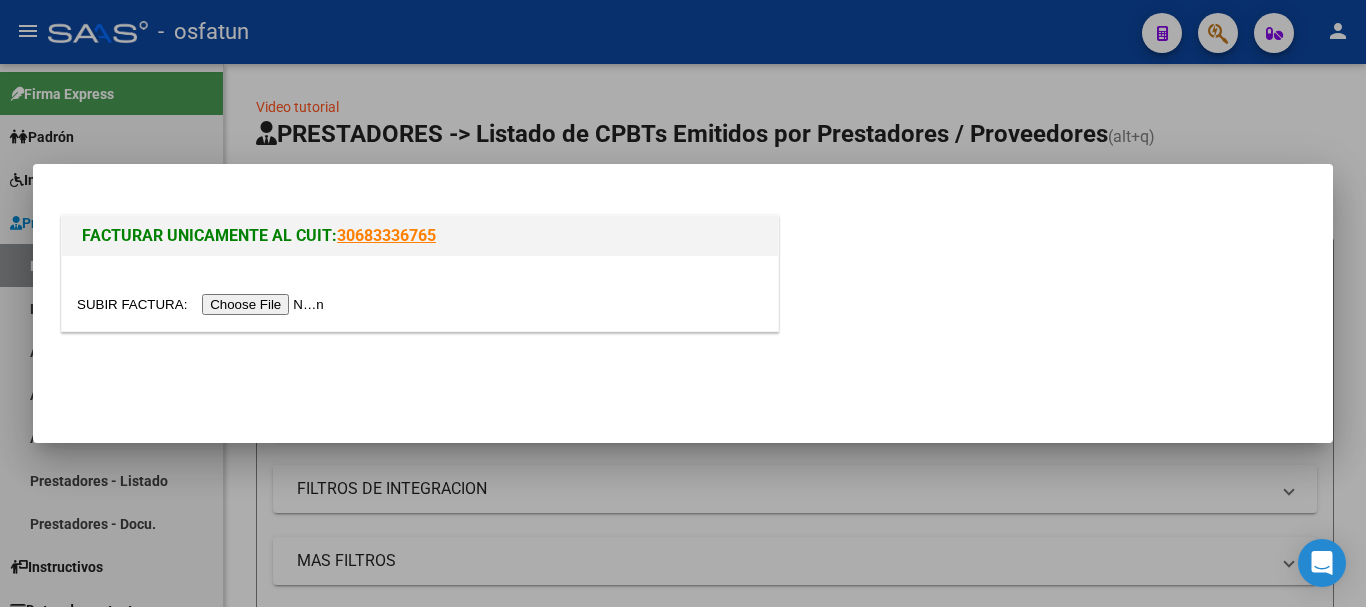 click at bounding box center [203, 304] 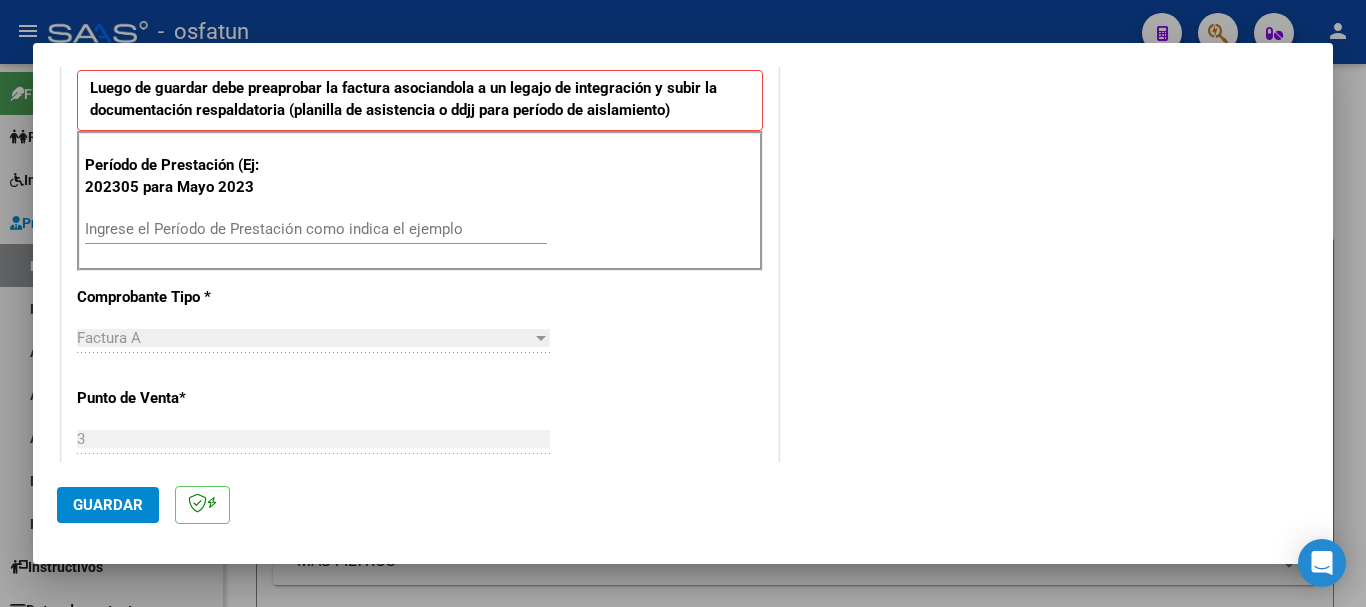 scroll, scrollTop: 500, scrollLeft: 0, axis: vertical 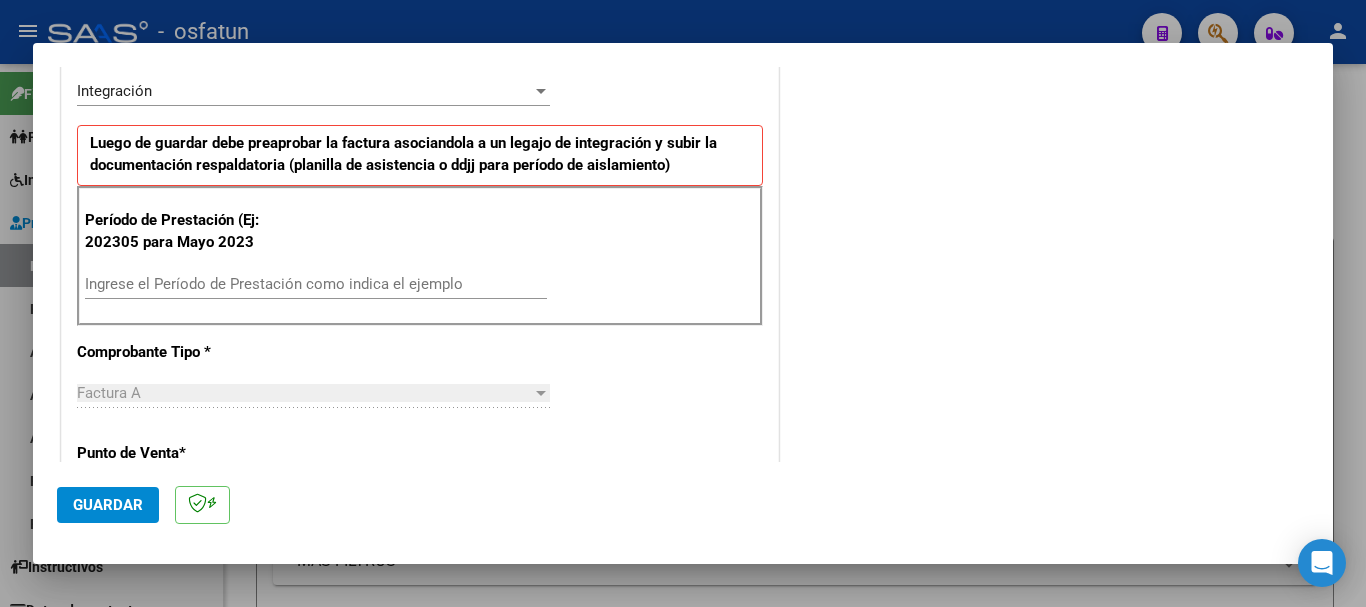 click on "Ingrese el Período de Prestación como indica el ejemplo" at bounding box center (316, 284) 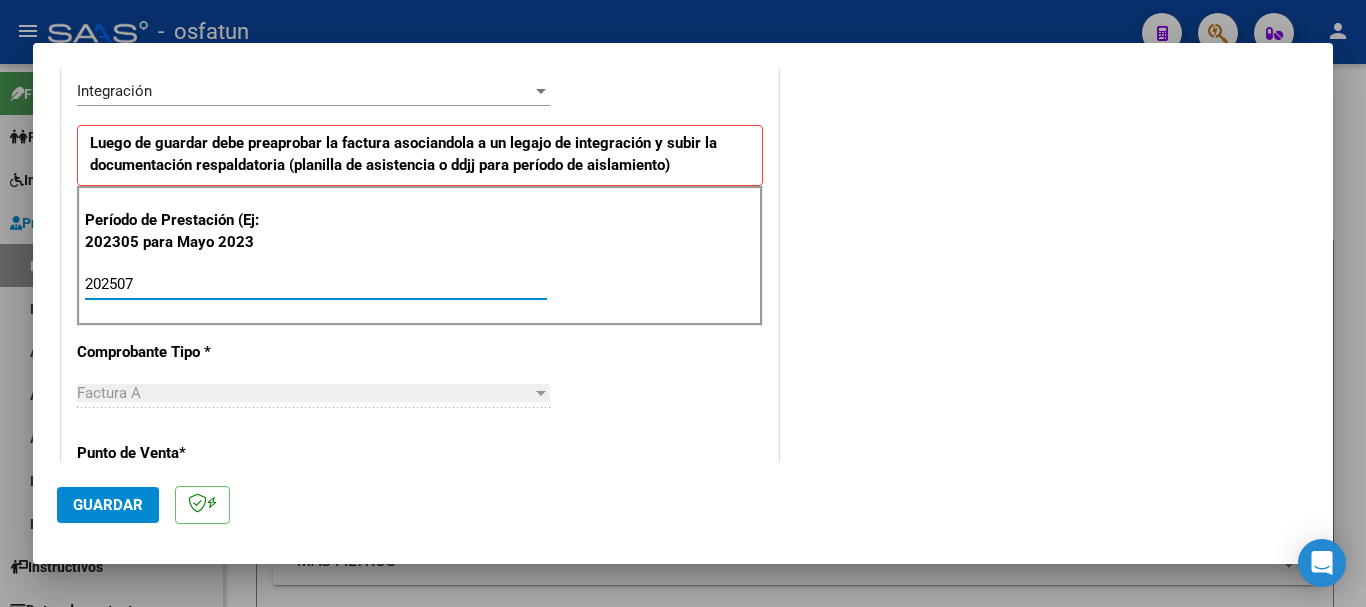 type on "202507" 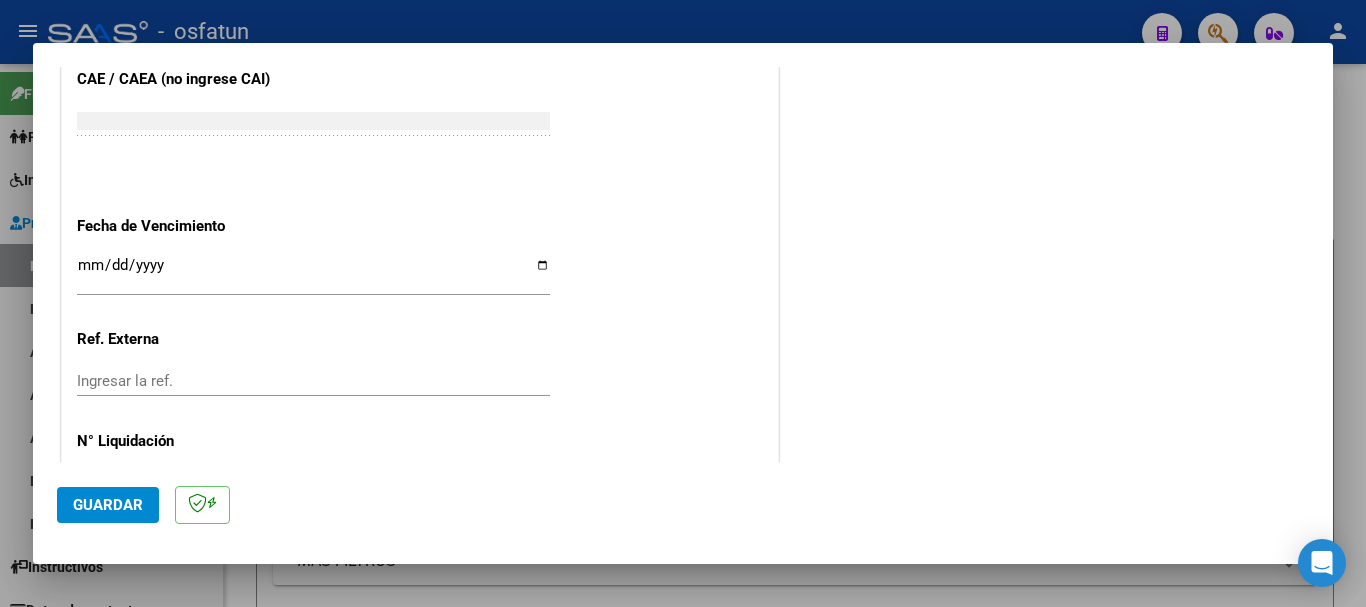 scroll, scrollTop: 1300, scrollLeft: 0, axis: vertical 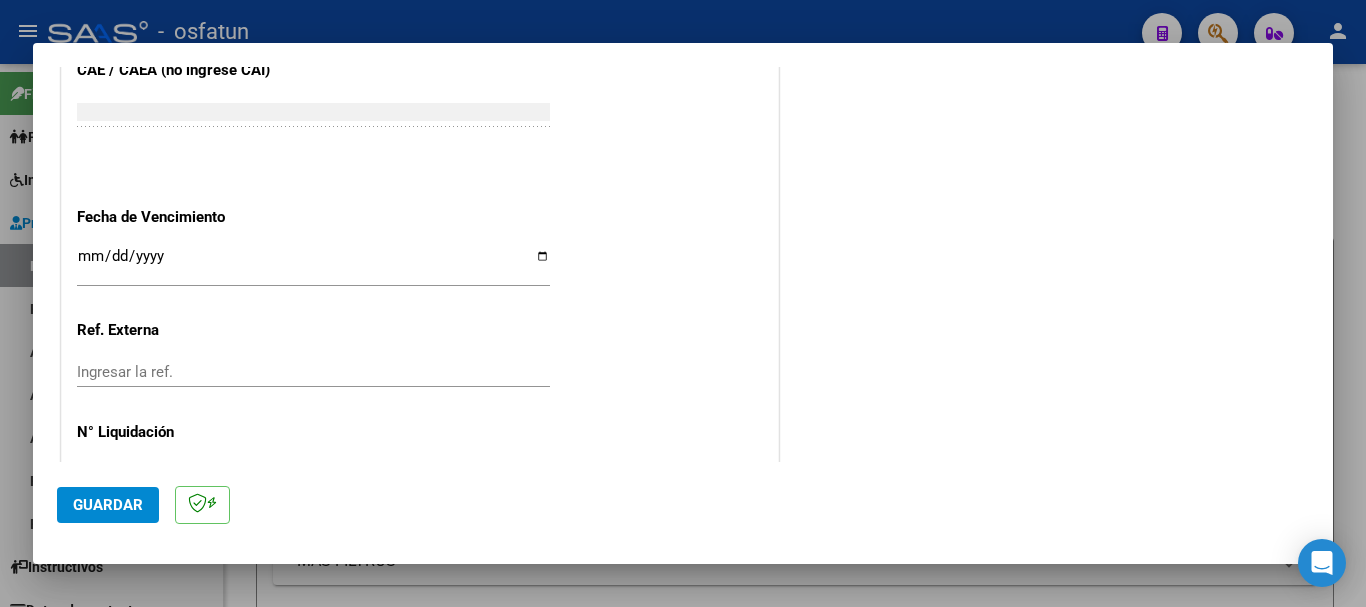click on "Ingresar la fecha" at bounding box center [313, 264] 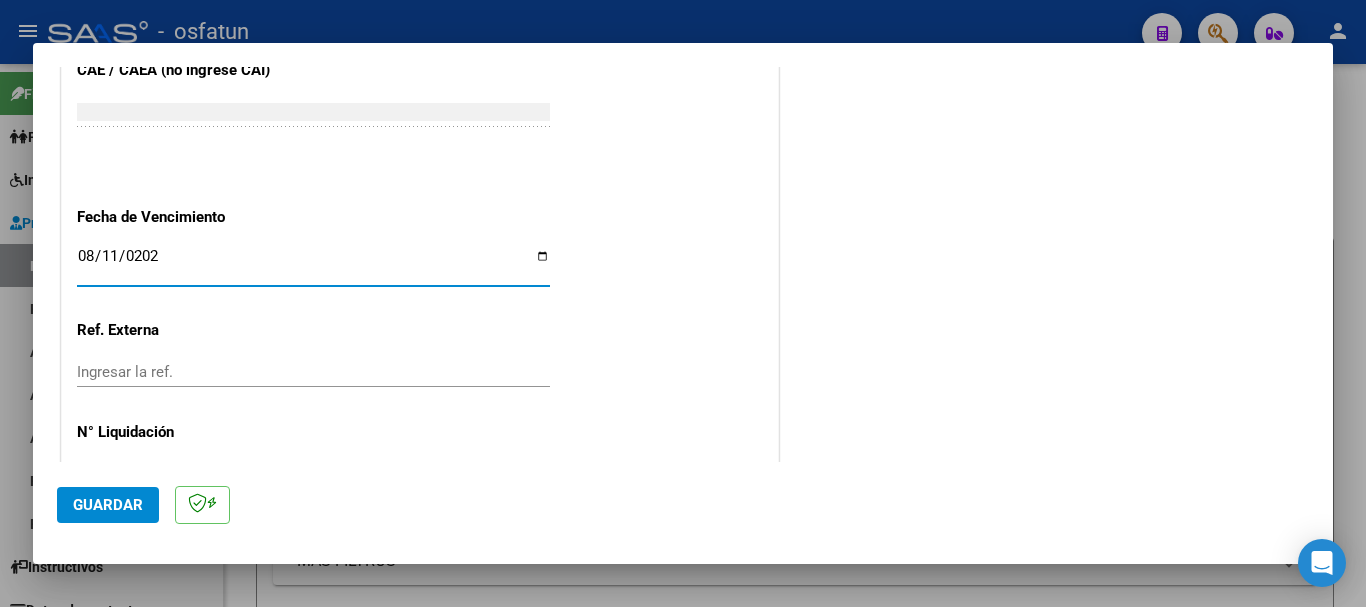 type on "2025-08-11" 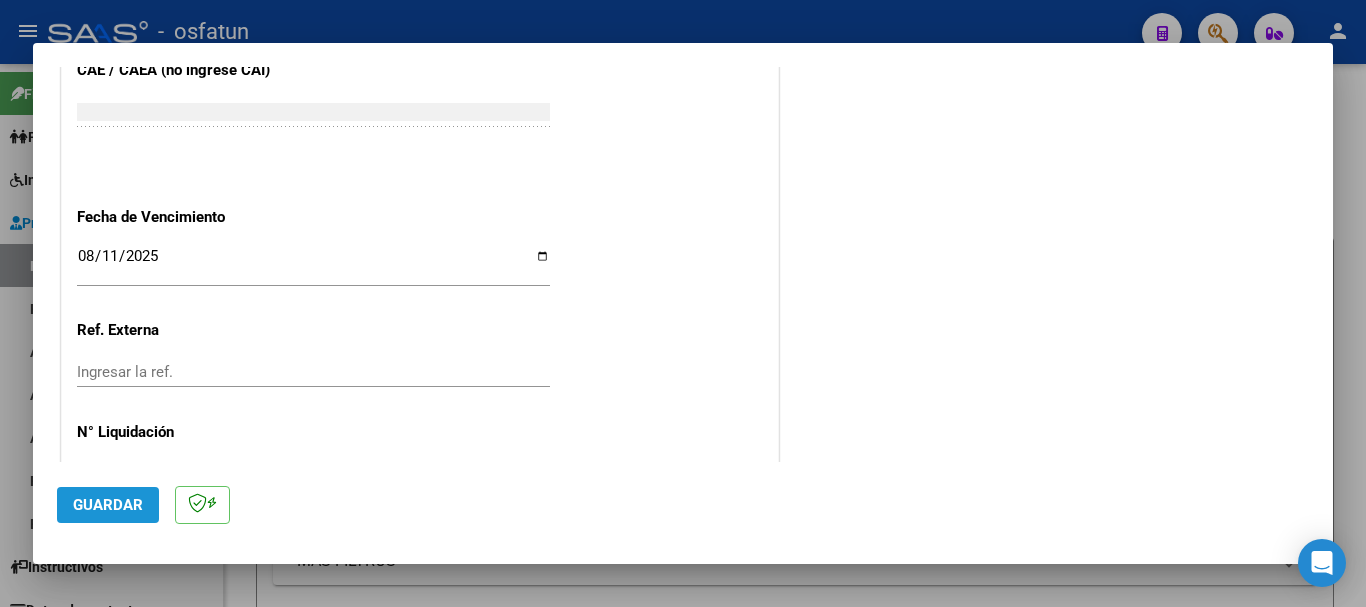 click on "Guardar" 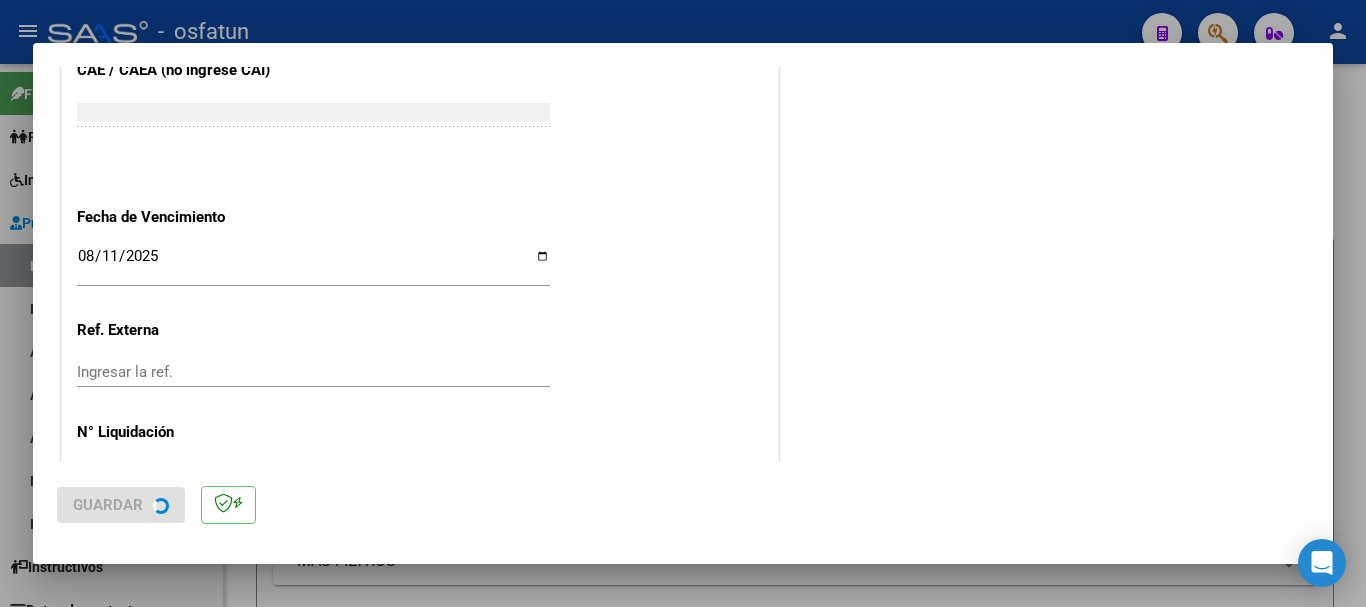 scroll, scrollTop: 0, scrollLeft: 0, axis: both 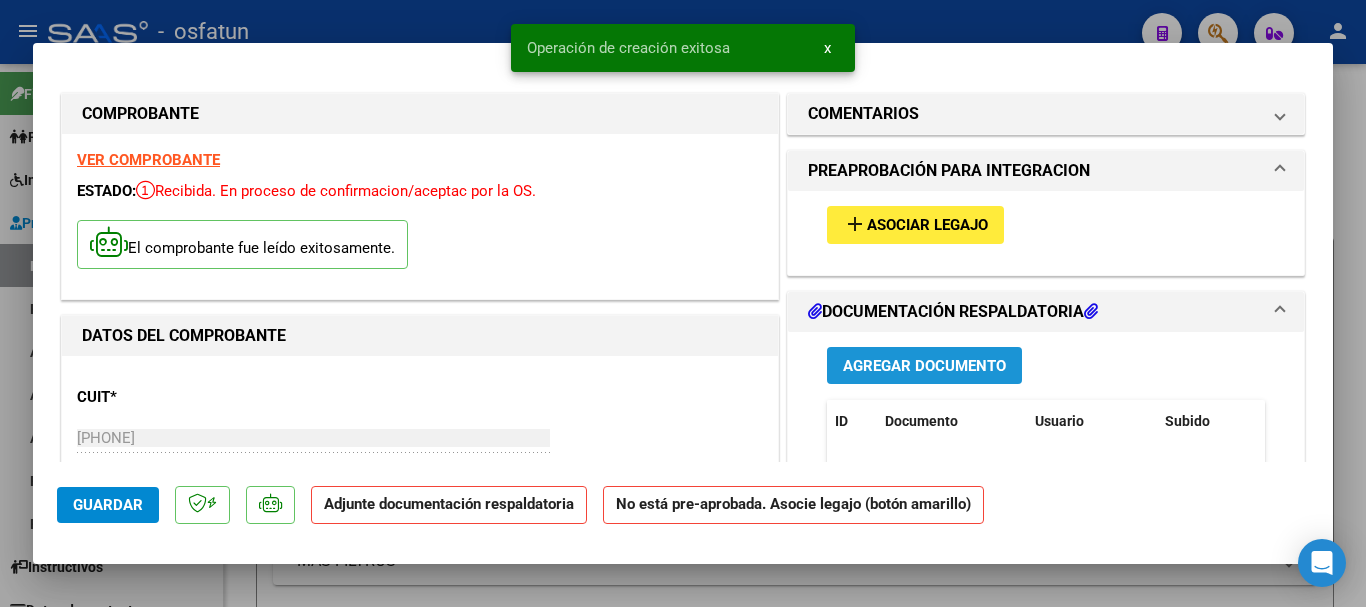 click on "Agregar Documento" at bounding box center [924, 366] 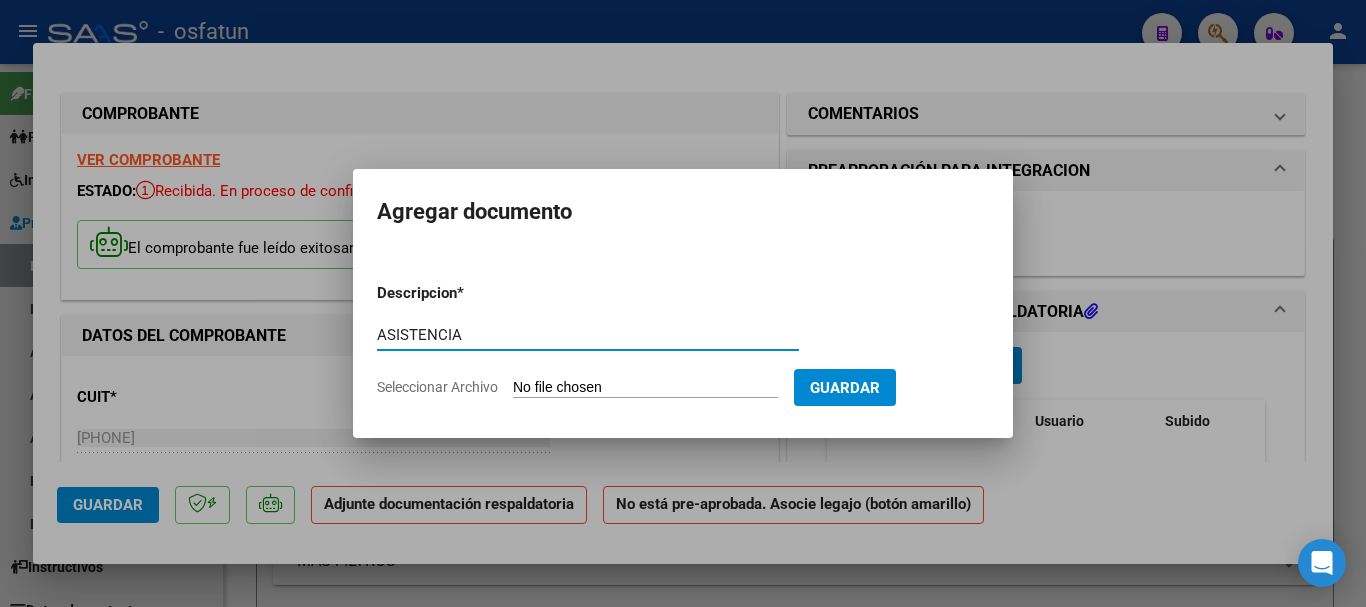 type on "ASISTENCIA" 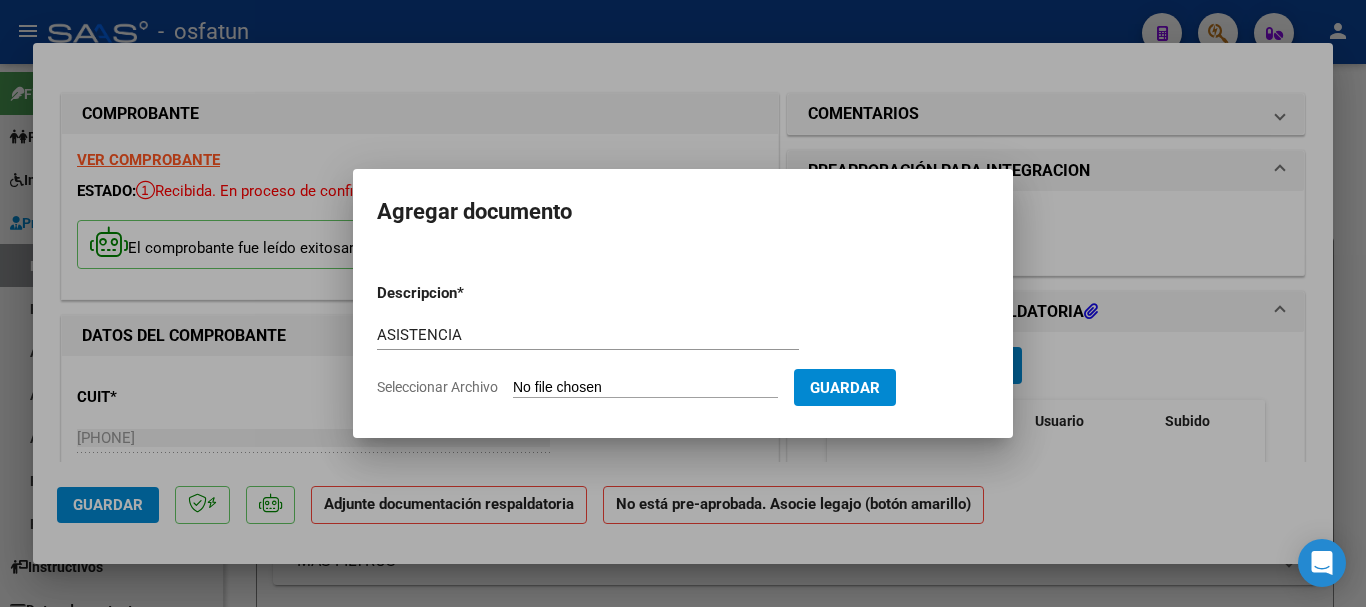click on "Seleccionar Archivo" at bounding box center [645, 388] 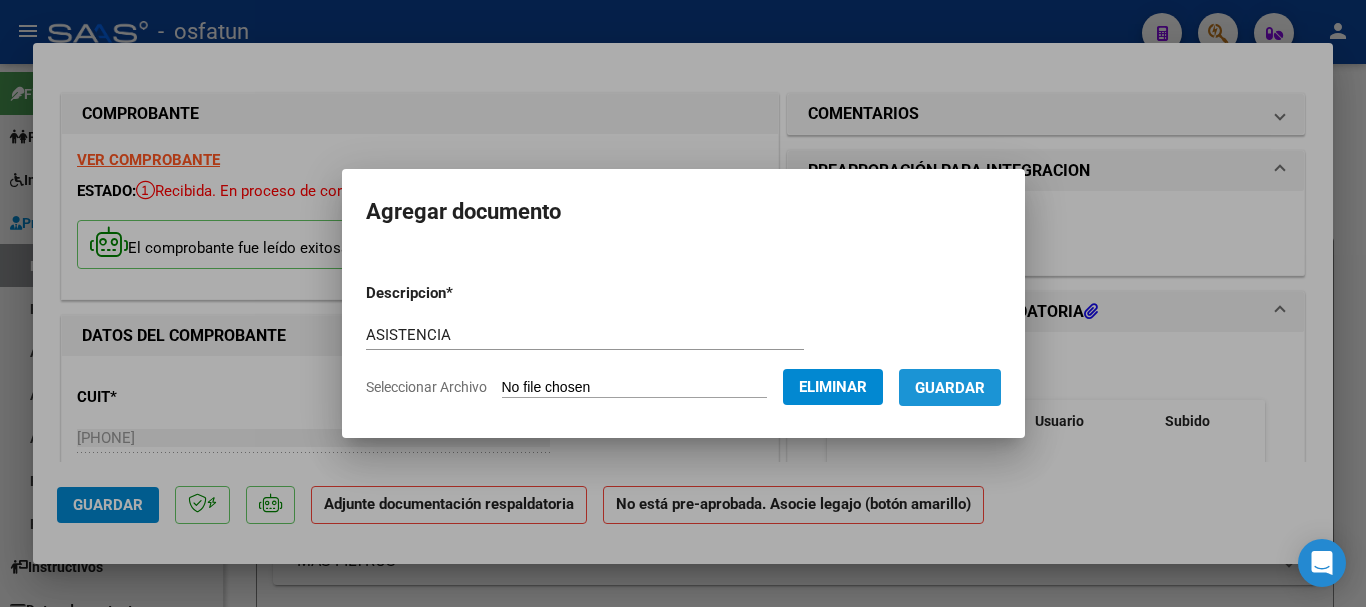 click on "Guardar" at bounding box center [950, 388] 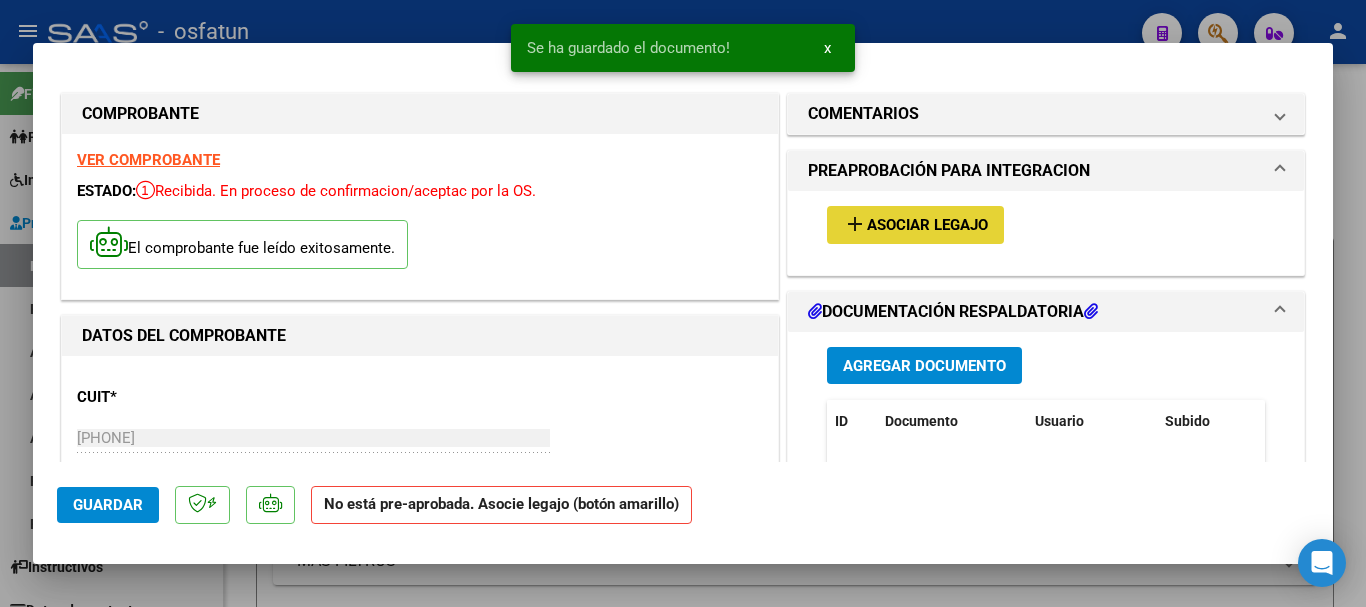 click on "Asociar Legajo" at bounding box center (927, 226) 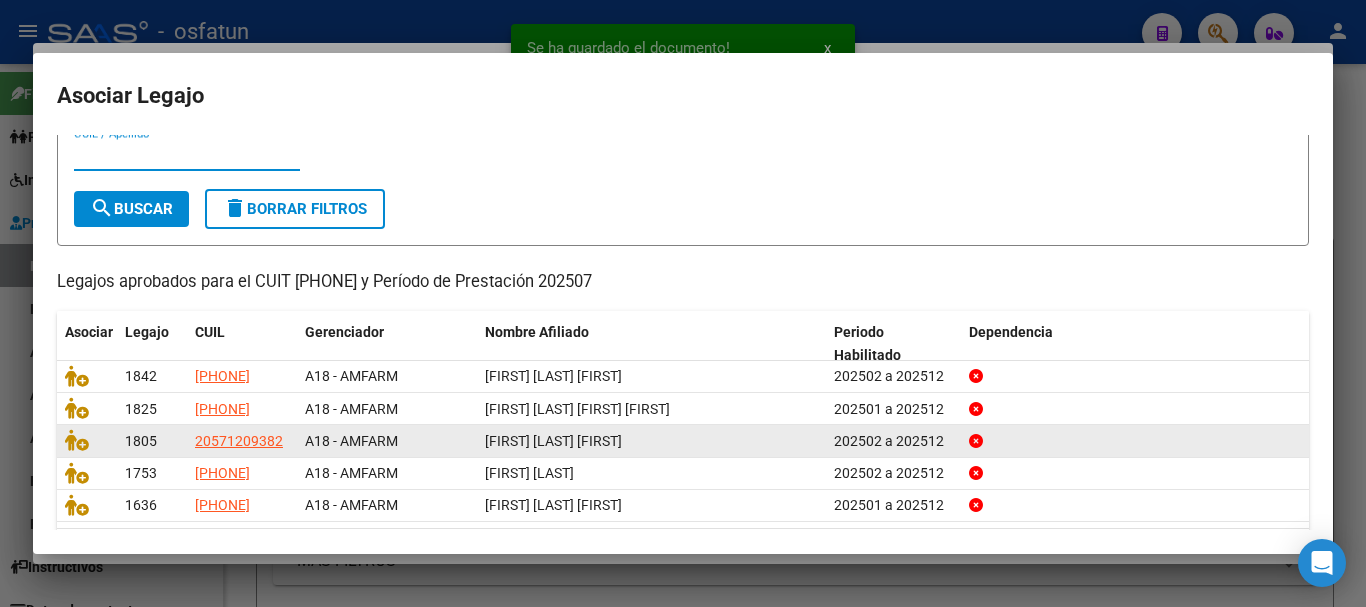 scroll, scrollTop: 131, scrollLeft: 0, axis: vertical 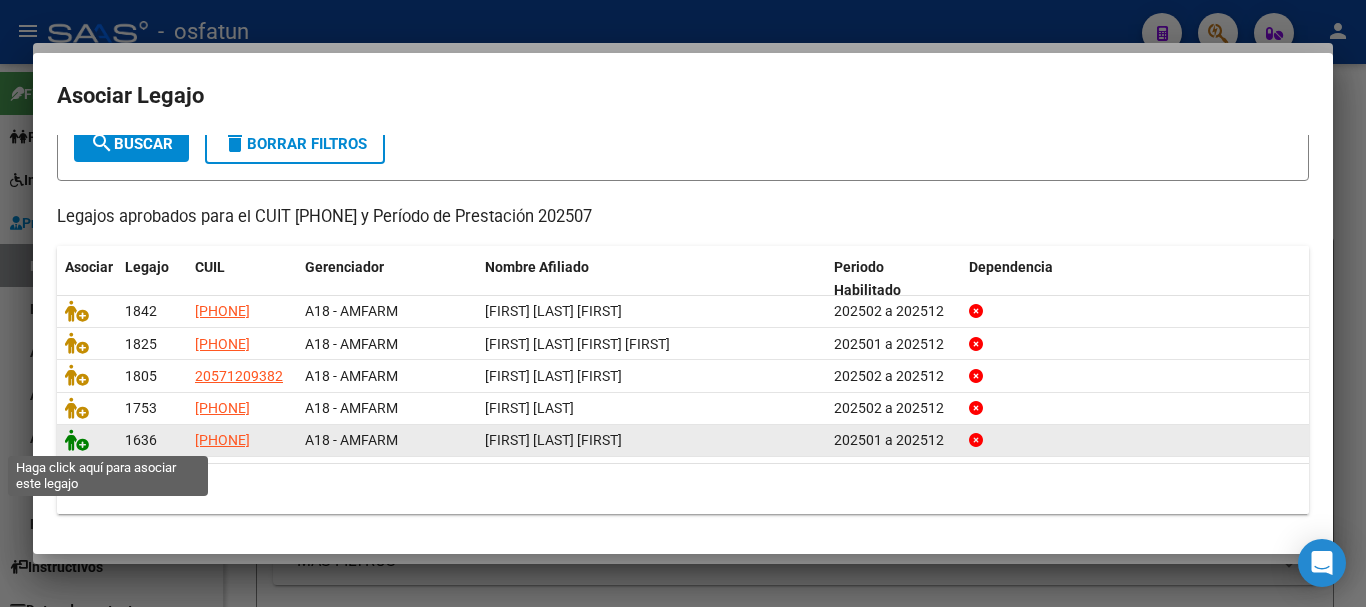 click 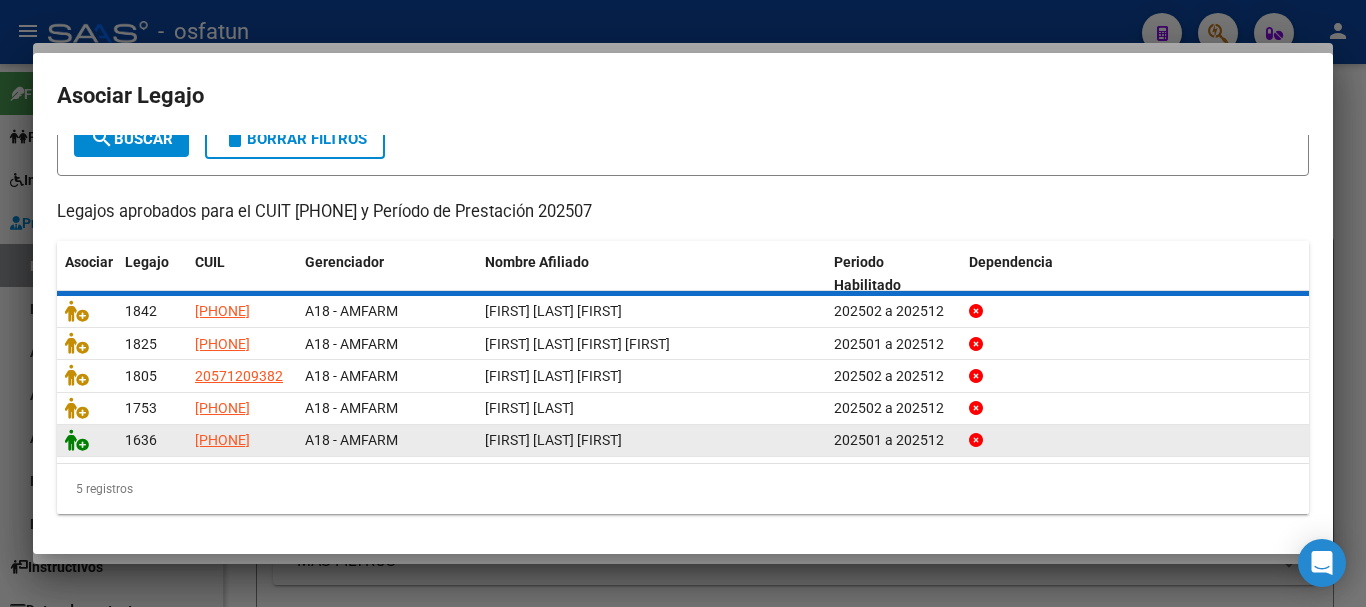 scroll, scrollTop: 0, scrollLeft: 0, axis: both 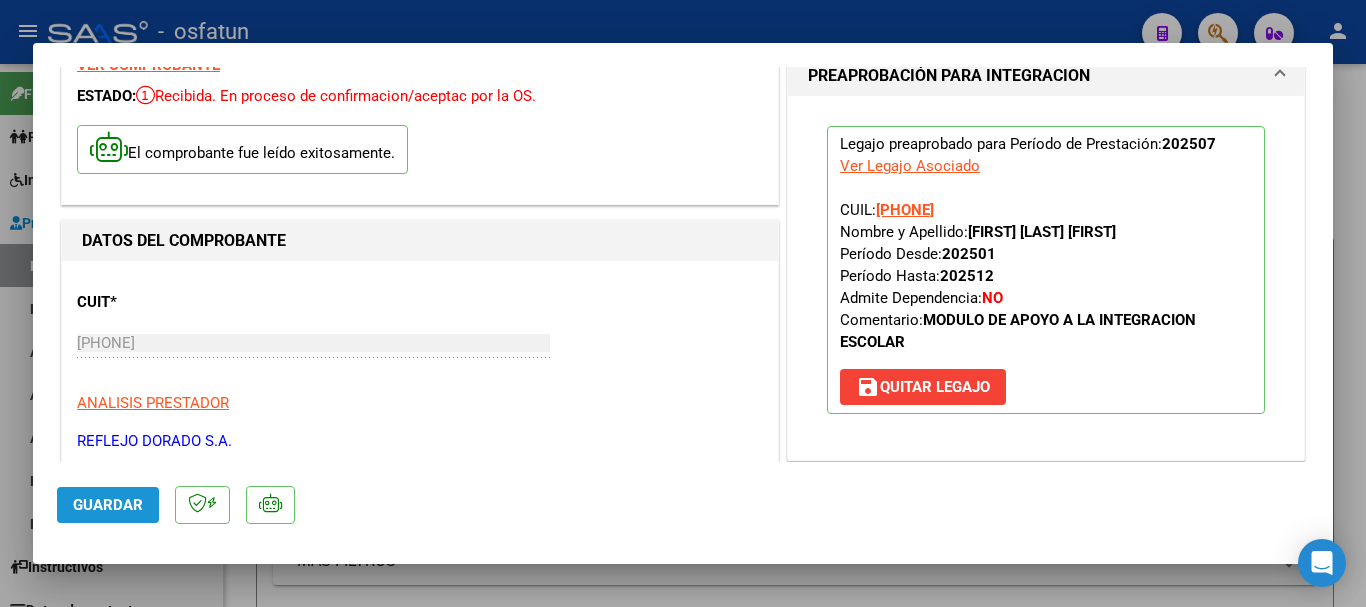 click on "Guardar" 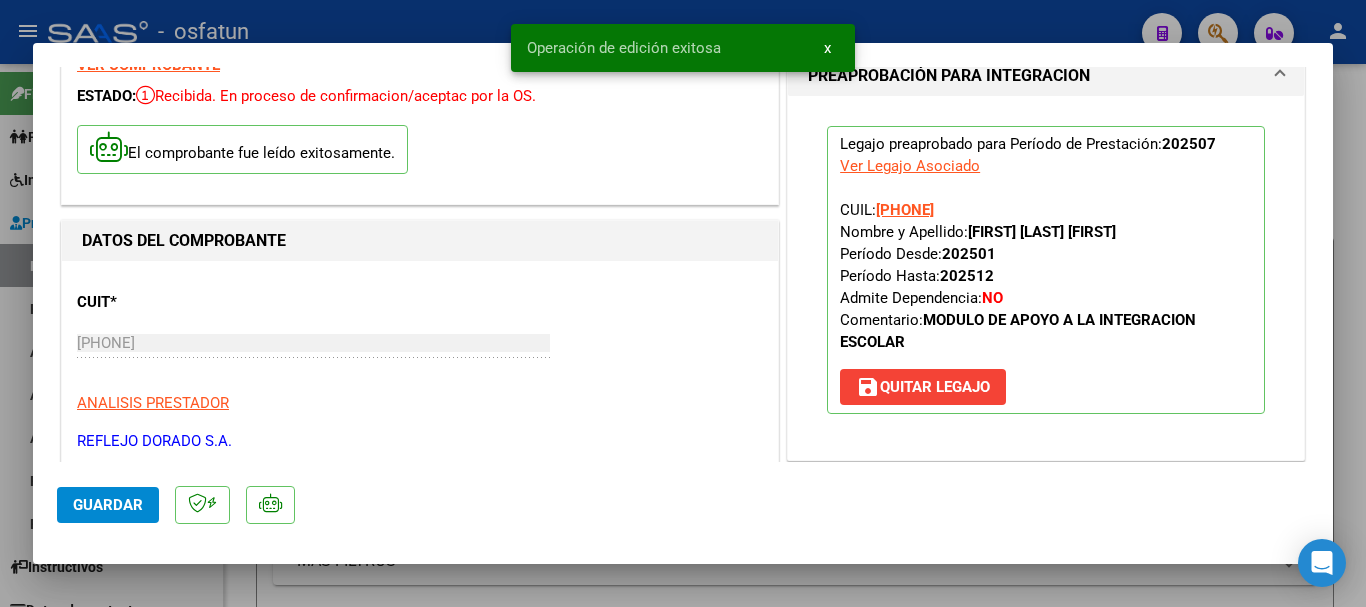 type 